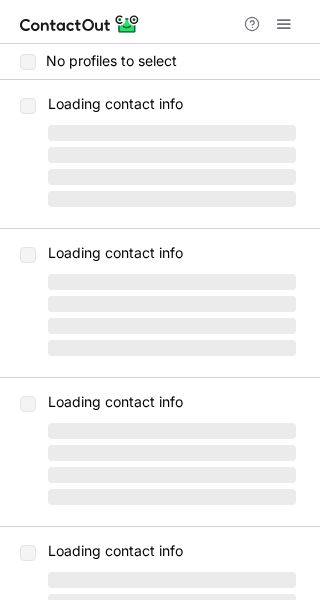 scroll, scrollTop: 0, scrollLeft: 0, axis: both 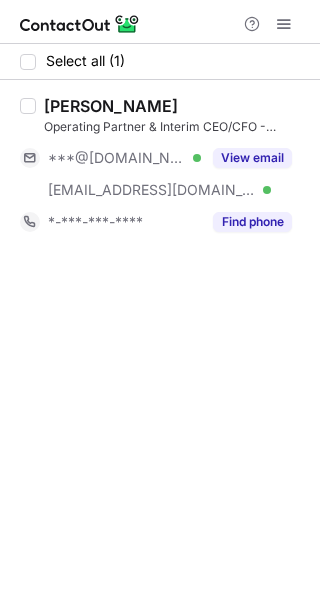 click on "Find phone" at bounding box center (252, 222) 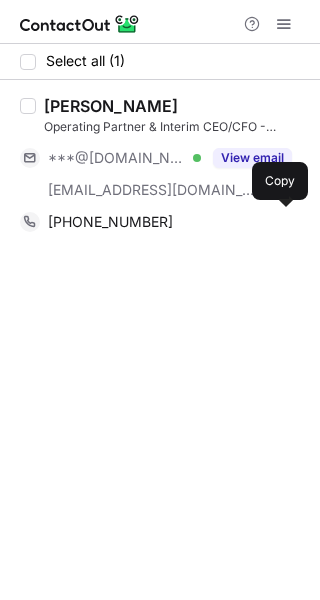 click on "[PHONE_NUMBER]" at bounding box center [170, 222] 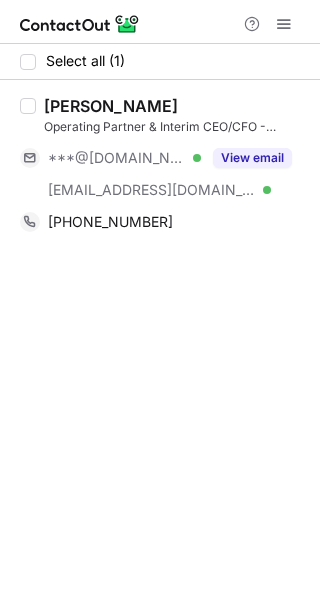 click on "Miguel Sánchez Arbeo" at bounding box center [111, 106] 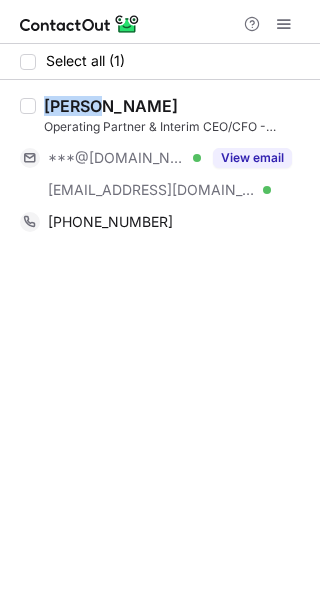 click on "Miguel Sánchez Arbeo" at bounding box center (111, 106) 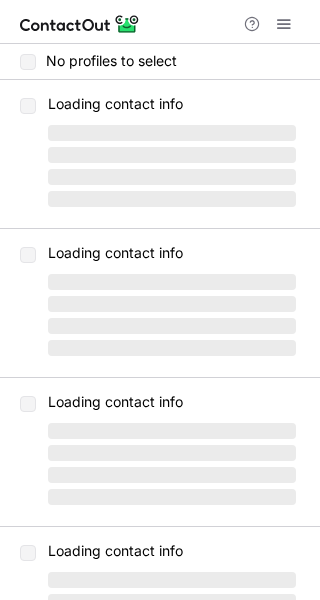 scroll, scrollTop: 0, scrollLeft: 0, axis: both 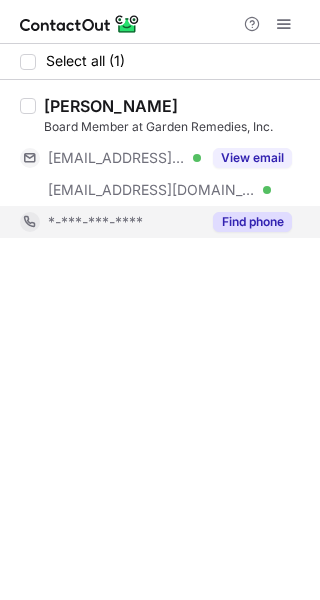 click on "Find phone" at bounding box center (246, 222) 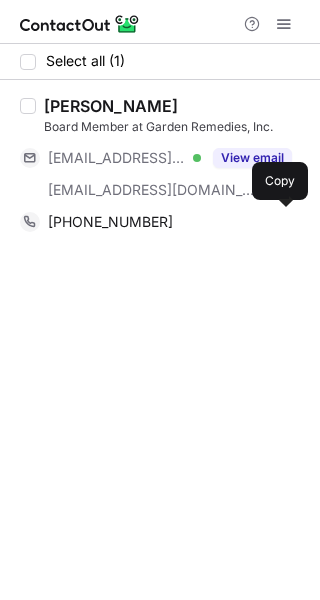 click on "+34687050492 Copy" at bounding box center [156, 222] 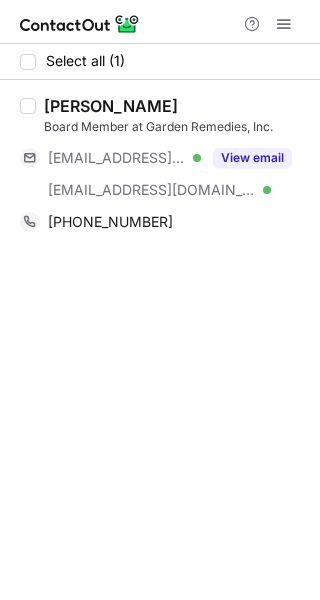 click on "David Brush" at bounding box center [111, 106] 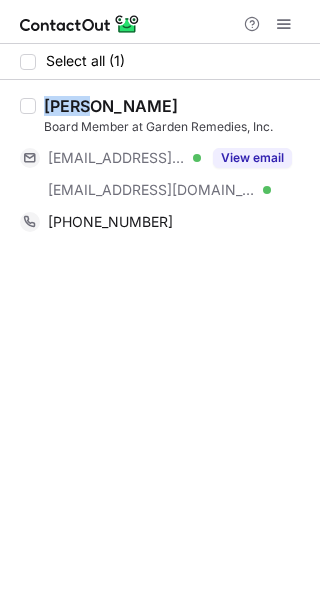 click on "David Brush" at bounding box center (111, 106) 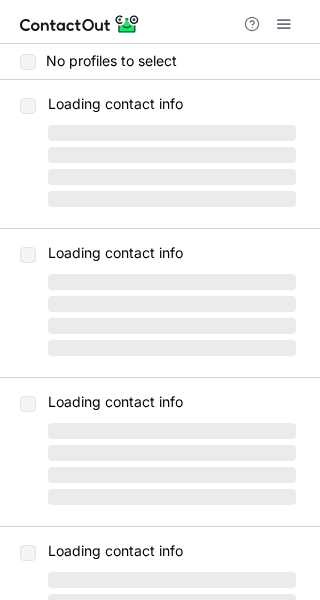scroll, scrollTop: 0, scrollLeft: 0, axis: both 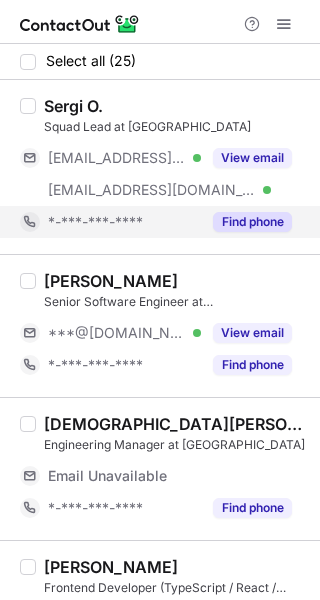 click on "Find phone" at bounding box center [252, 222] 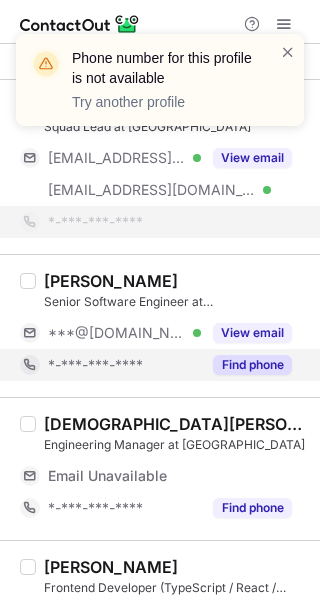 click on "Find phone" at bounding box center [246, 365] 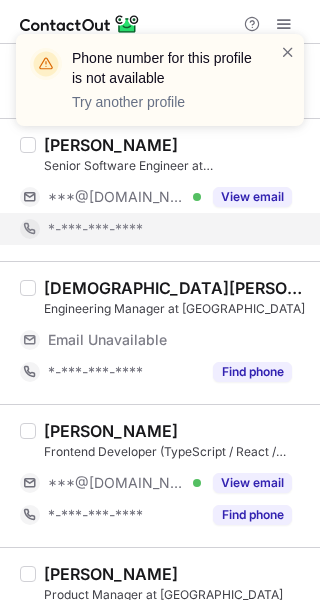 scroll, scrollTop: 118, scrollLeft: 0, axis: vertical 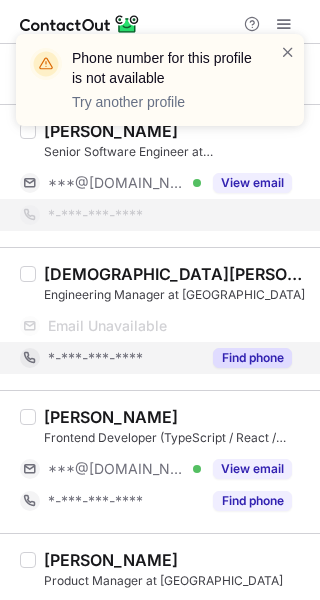 click on "Find phone" at bounding box center (252, 358) 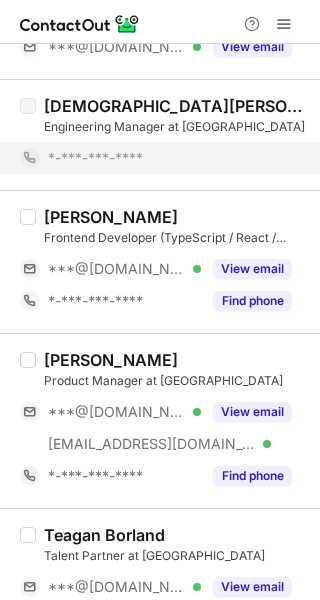 scroll, scrollTop: 264, scrollLeft: 0, axis: vertical 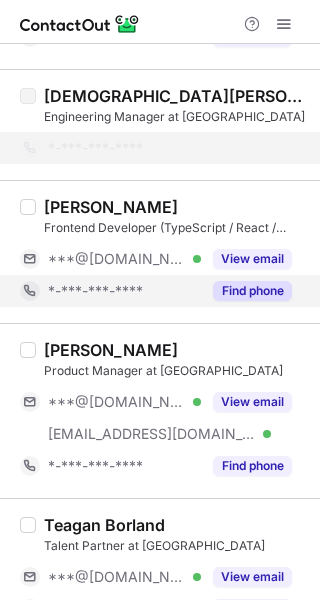 click on "Find phone" at bounding box center (252, 291) 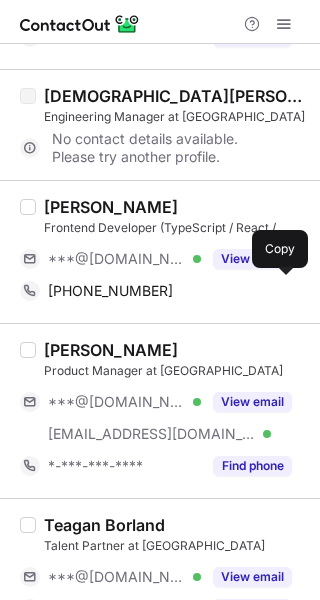 click on "+34682514158" at bounding box center (170, 291) 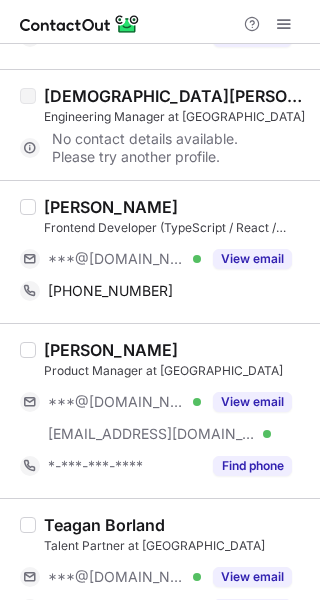 click on "Alejandro Vázquez Pérez" at bounding box center [111, 207] 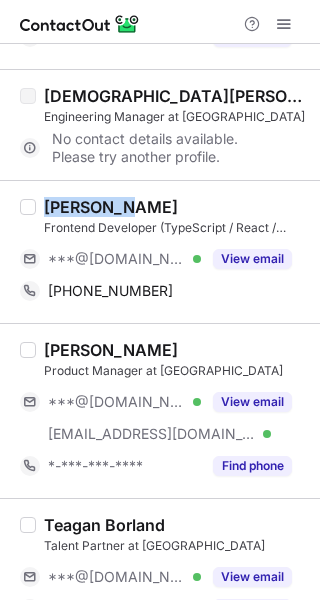 click on "Alejandro Vázquez Pérez" at bounding box center (111, 207) 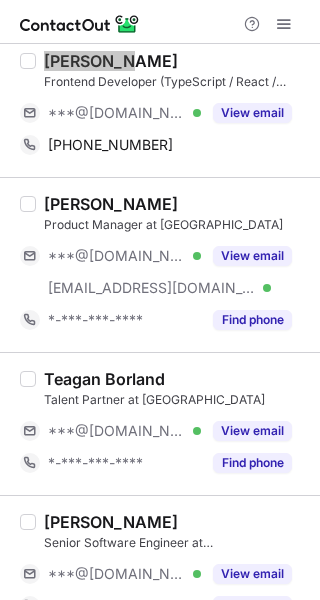 scroll, scrollTop: 419, scrollLeft: 0, axis: vertical 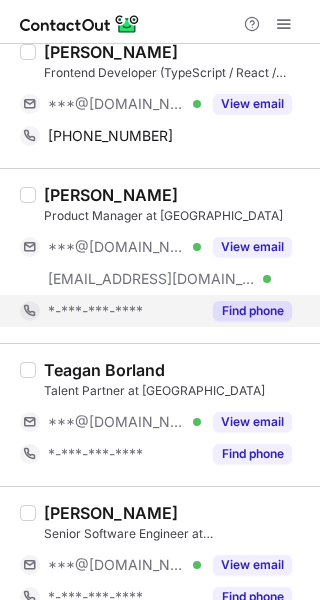 click on "Find phone" at bounding box center [246, 311] 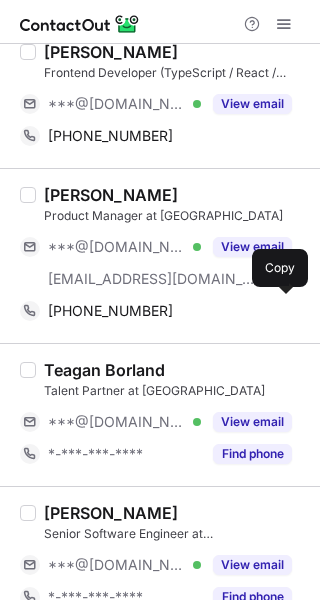 click on "+34646018318 Copy" at bounding box center (156, 311) 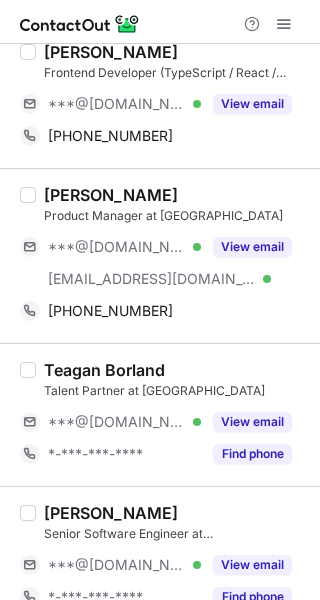 click on "Judit Bartra Bonastre" at bounding box center (111, 195) 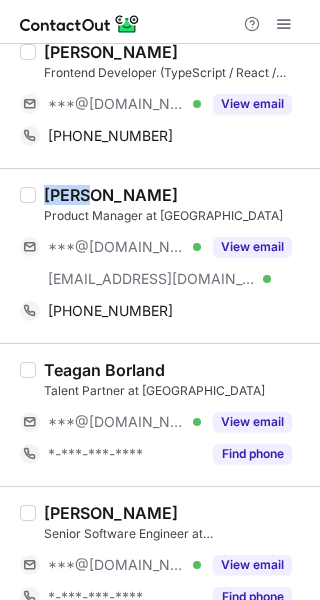 click on "Judit Bartra Bonastre" at bounding box center [111, 195] 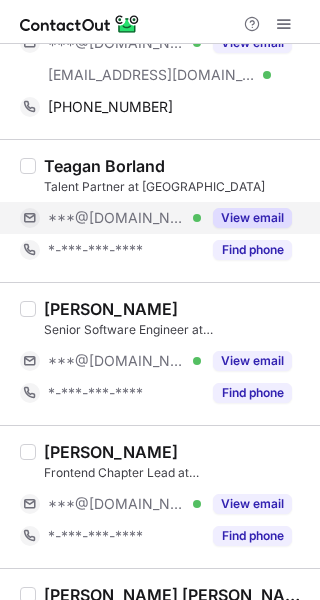 scroll, scrollTop: 633, scrollLeft: 0, axis: vertical 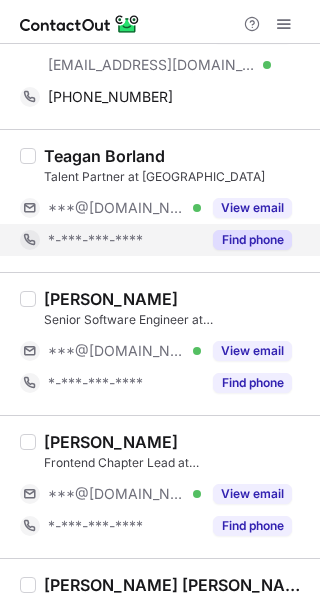 click on "Find phone" at bounding box center (252, 240) 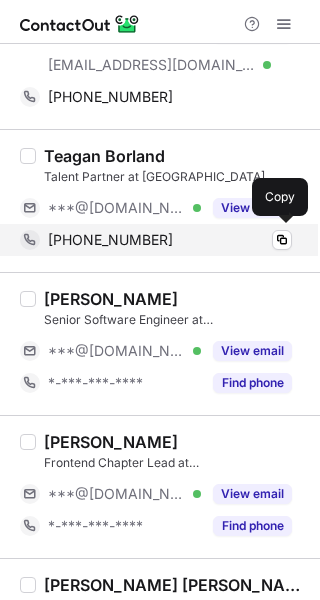 click on "+34633195353" at bounding box center [170, 240] 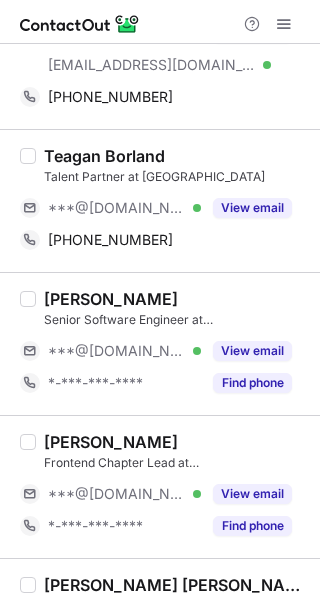 click on "Teagan Borland" at bounding box center [104, 156] 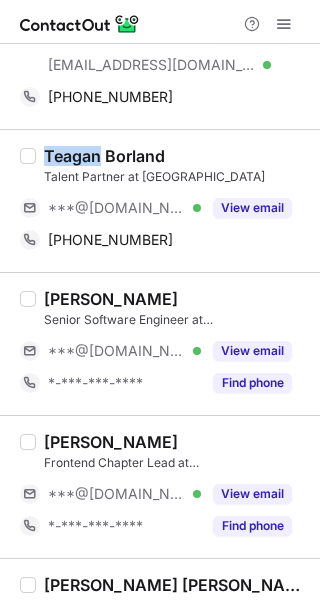 click on "Teagan Borland" at bounding box center (104, 156) 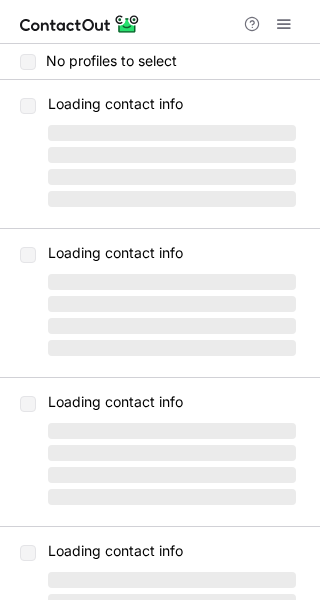 scroll, scrollTop: 0, scrollLeft: 0, axis: both 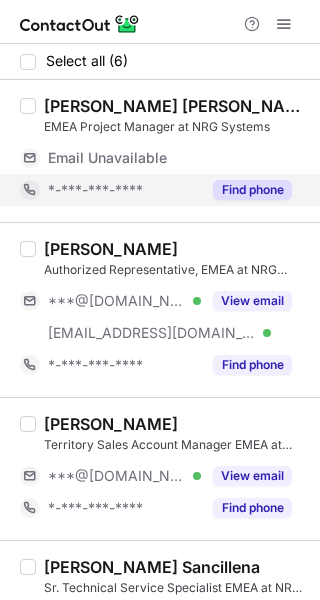 click on "Find phone" at bounding box center (252, 190) 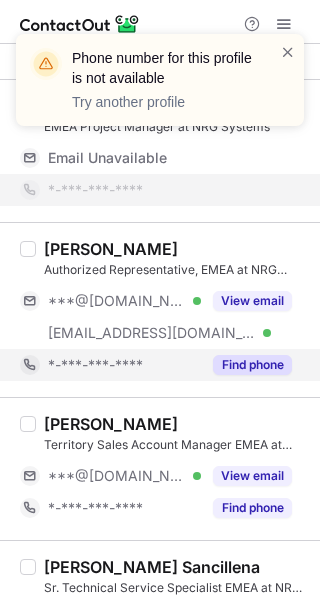 click on "Find phone" at bounding box center [252, 365] 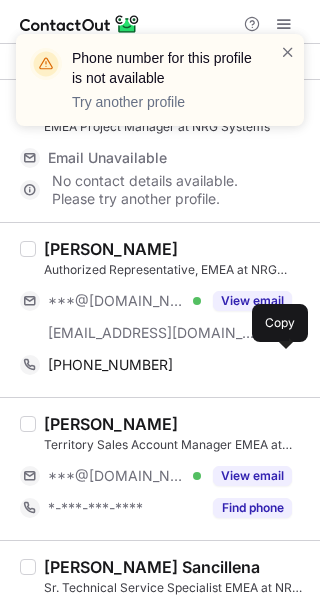 click on "+34954926500" at bounding box center [170, 365] 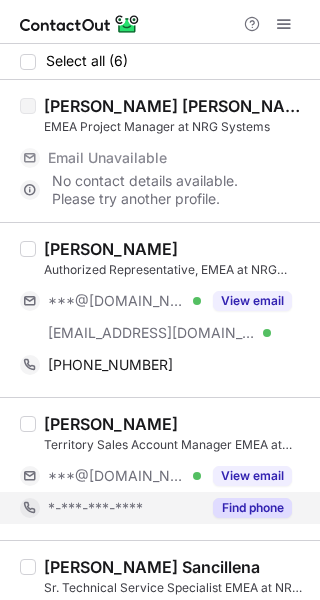 click on "Find phone" at bounding box center [252, 508] 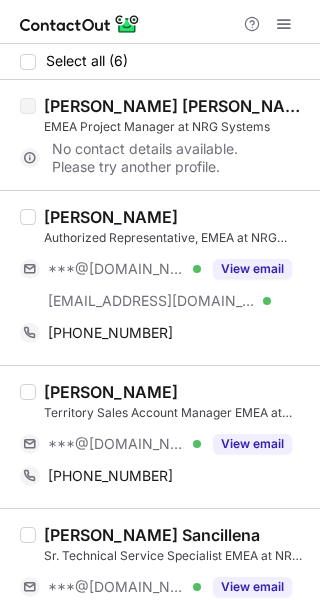 click on "Durley P. Sancillena Sr. Technical Service Specialist EMEA at NRG Systems ***@gmail.com Verified ***@gmail.com Verified ***@gmail.com Verified View email *-***-***-**** Find phone" at bounding box center (160, 611) 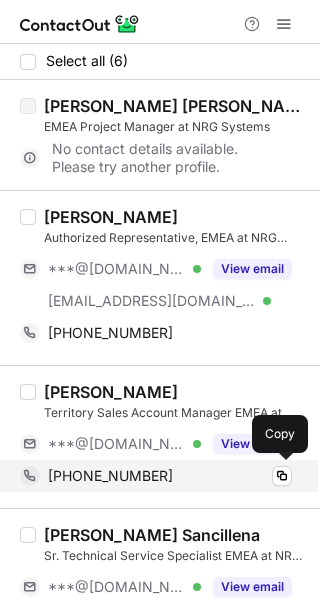click on "+34682206656" at bounding box center [170, 476] 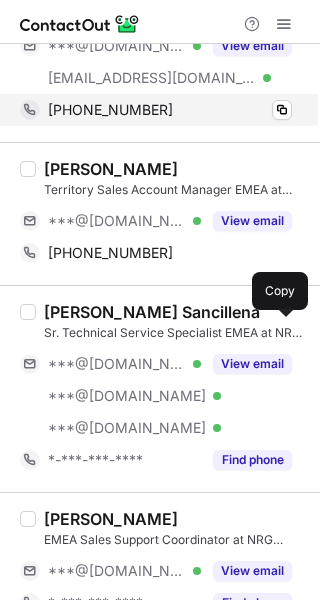 scroll, scrollTop: 224, scrollLeft: 0, axis: vertical 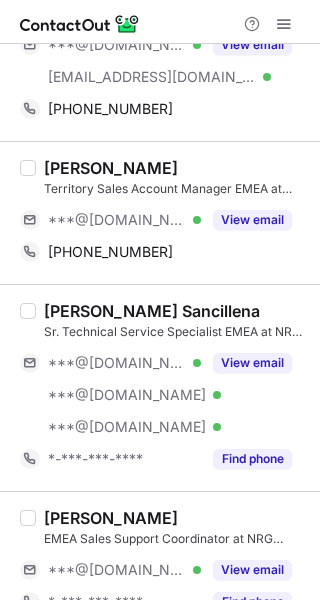 click on "Octavio Ferrero" at bounding box center (111, 168) 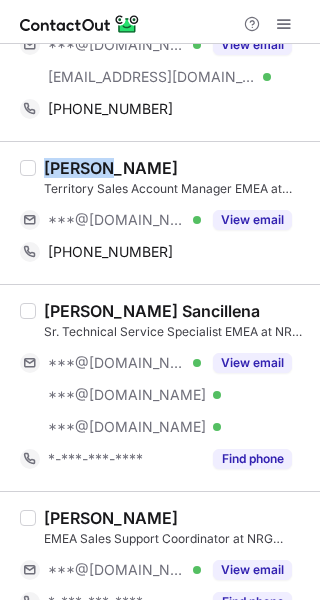 click on "Octavio Ferrero" at bounding box center [111, 168] 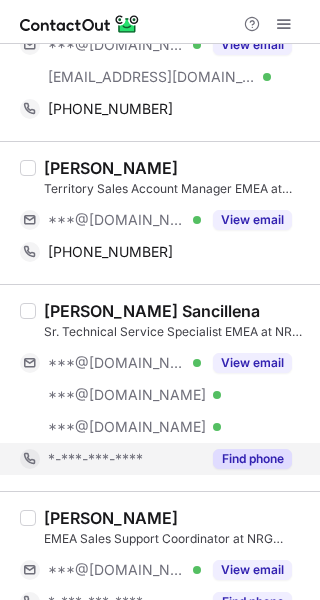 click on "Find phone" at bounding box center [246, 459] 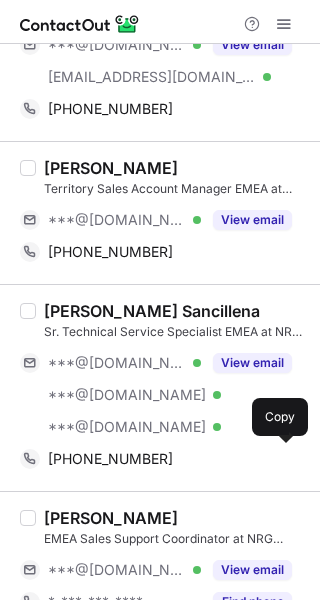 click on "+34637283571 Copy" at bounding box center (156, 459) 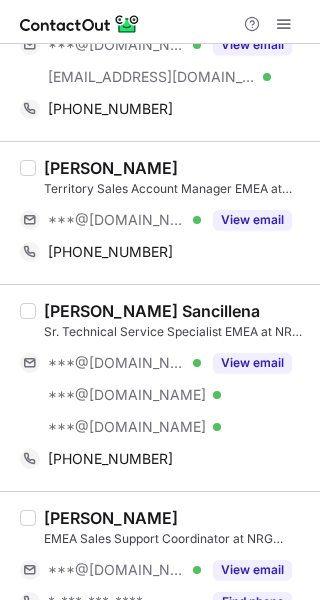 click on "Durley P. Sancillena" at bounding box center (152, 311) 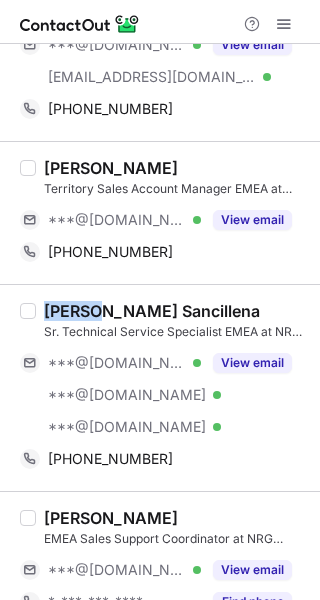 click on "Durley P. Sancillena" at bounding box center [152, 311] 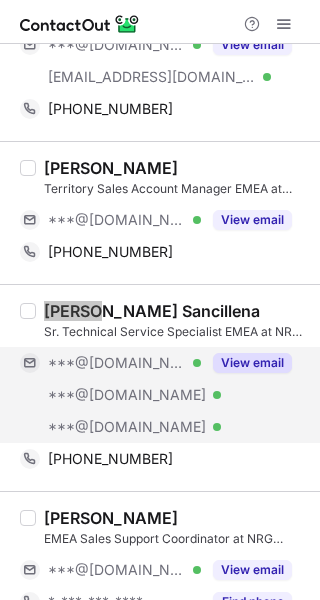 scroll, scrollTop: 399, scrollLeft: 0, axis: vertical 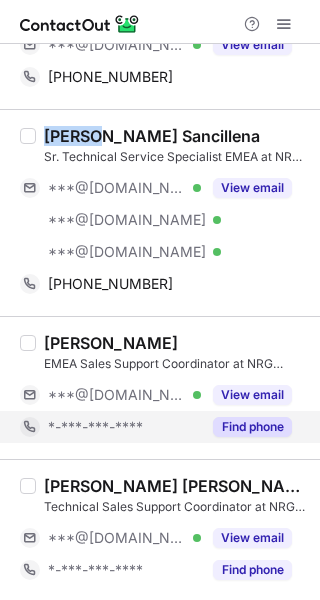 click on "Find phone" at bounding box center [252, 427] 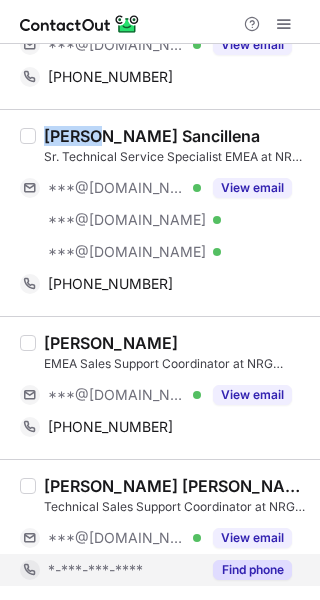 click on "Find phone" at bounding box center [252, 570] 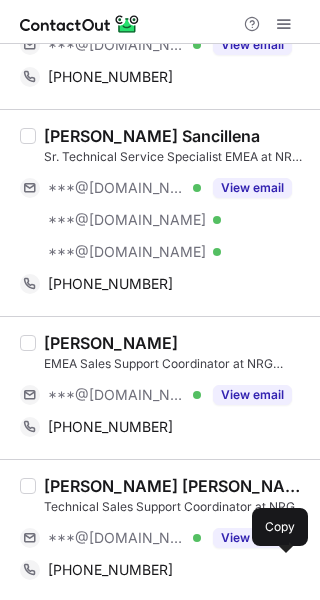 click on "+34665228877" at bounding box center [170, 570] 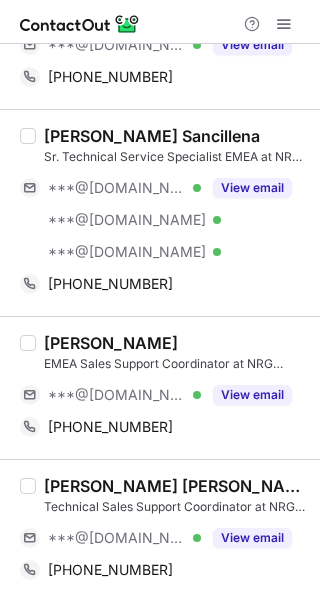click on "Irene Vidal Greses" at bounding box center [176, 486] 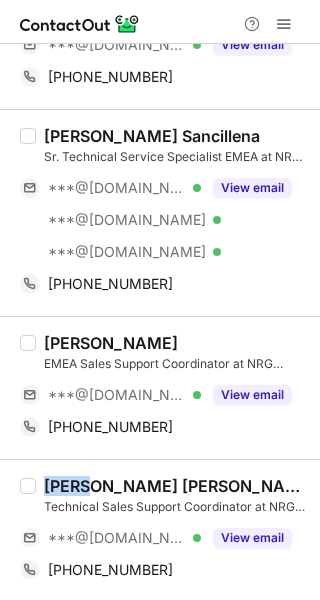 click on "Irene Vidal Greses" at bounding box center (176, 486) 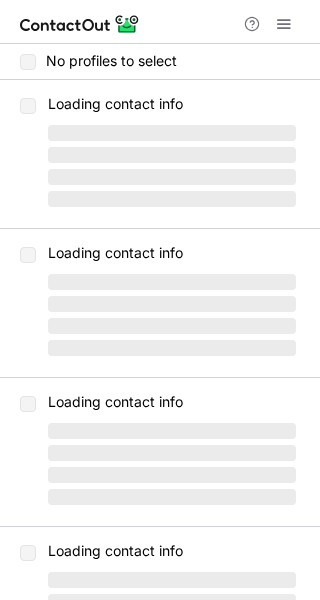 scroll, scrollTop: 0, scrollLeft: 0, axis: both 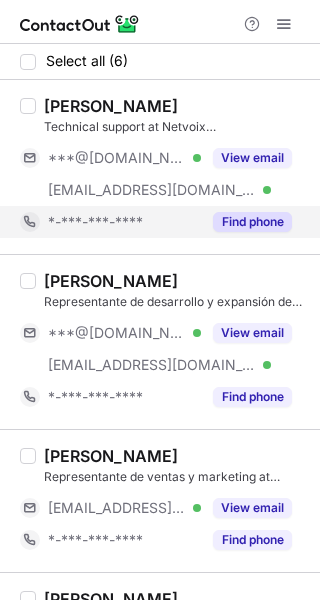 click on "Find phone" at bounding box center (252, 222) 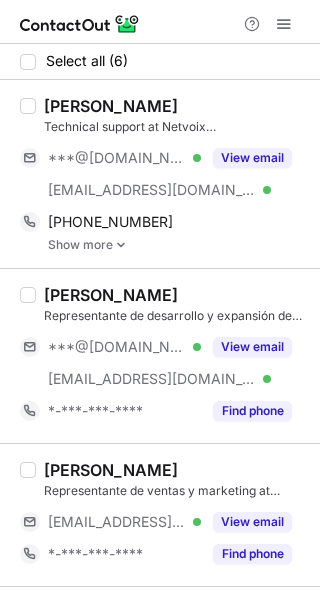 click on "Show more" at bounding box center (178, 245) 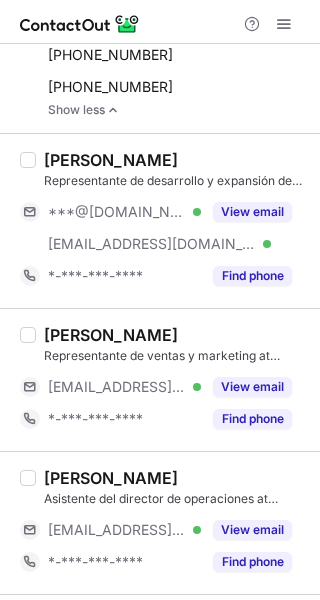 scroll, scrollTop: 200, scrollLeft: 0, axis: vertical 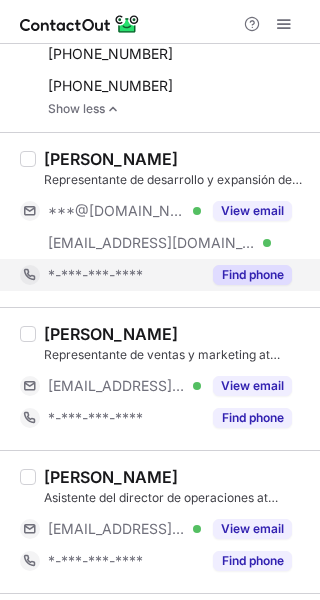 click on "Find phone" at bounding box center [252, 275] 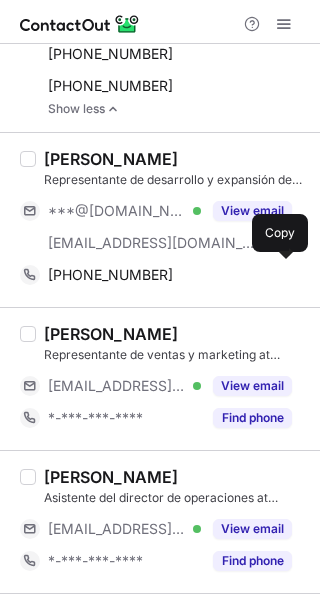 click on "+34685205866" at bounding box center [170, 275] 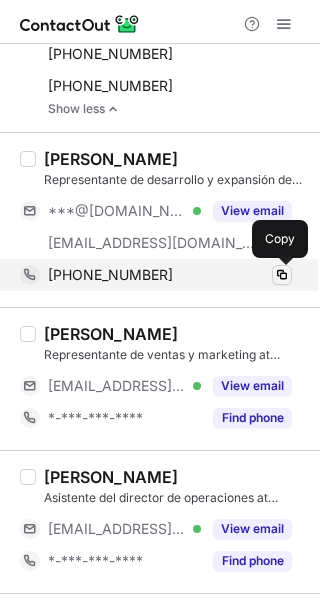 click at bounding box center (282, 275) 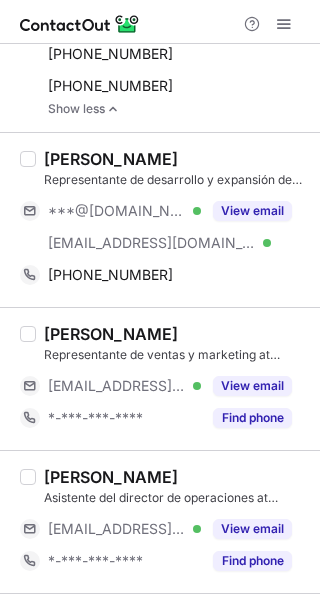 click on "Milagros Ruiz Barroeta" at bounding box center (111, 159) 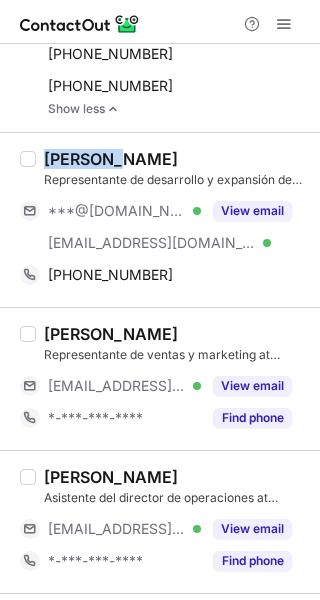 click on "Milagros Ruiz Barroeta" at bounding box center (111, 159) 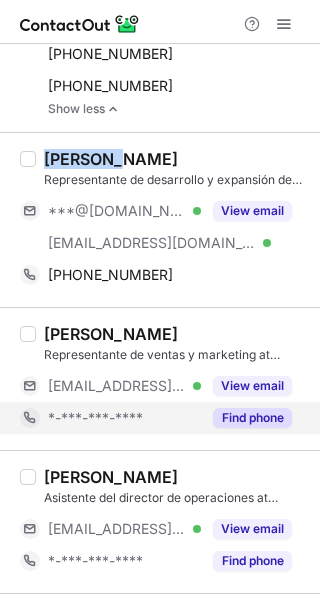 click on "Find phone" at bounding box center (252, 418) 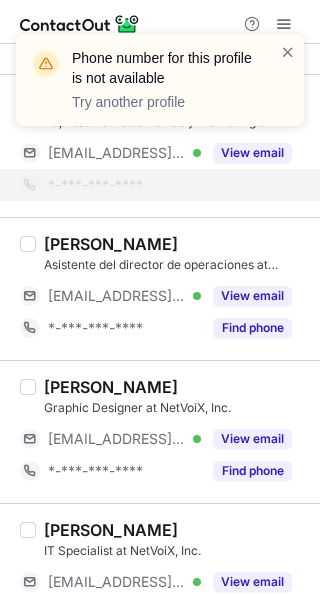 scroll, scrollTop: 434, scrollLeft: 0, axis: vertical 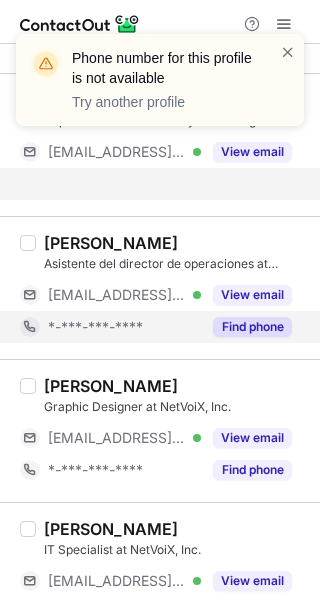 click on "Select all (6) Gilberto Solórzano Technical support at Netvoix Spain ***@gmail.com Verified ***@netvoix.com Verified View email +582125726301 Copy +582129999901 Copy +584142344557 Copy WhatsApp Show less Milagros Ruiz Barroeta Representante de desarrollo y expansión de Negocio para España at NetVoiX, S.L. ***@gmail.com Verified ***@netvoix.com Verified View email +34685205866 Copy María Valentina Bueno Velásquez Representante de ventas y marketing at NetVoiX, S.L. (España) ***@netvoix.com Verified View email *-***-***-**** Alejandra Crespo Asistente del director de operaciones at NetVoiX, S.L. (España) ***@netvoix.com Verified View email *-***-***-**** Find phone Nicole Crespo Graphic Designer at NetVoiX, Inc. ***@netvoix.com Verified View email *-***-***-**** Find phone Gilberto Solorzano IT Specialist at NetVoiX, Inc. ***@netvoix.com Verified View email *-***-***-**** Find phone" at bounding box center [160, 127] 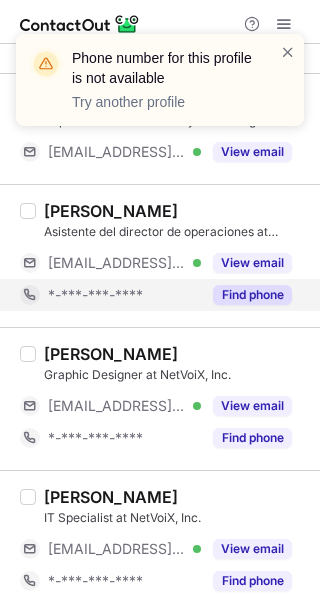click on "Find phone" at bounding box center (246, 295) 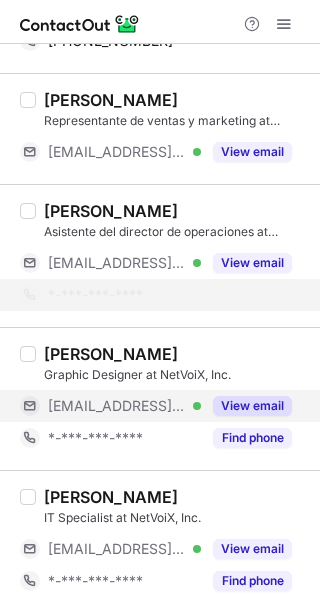 click on "View email" at bounding box center [246, 406] 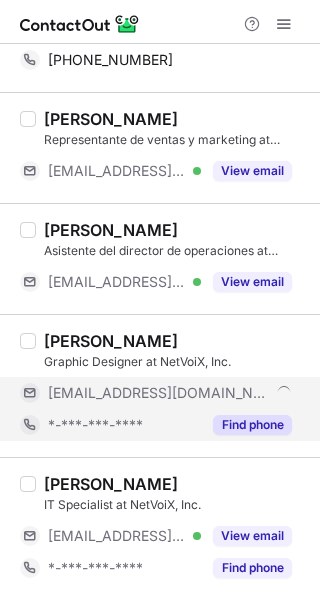 scroll, scrollTop: 413, scrollLeft: 0, axis: vertical 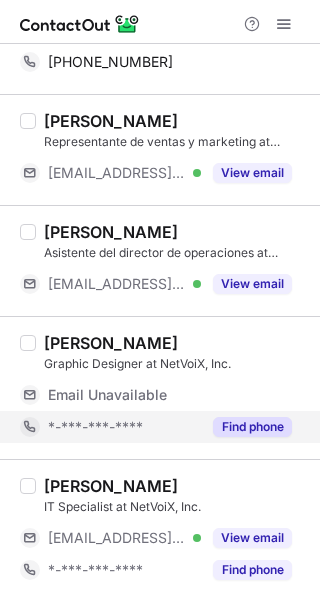 click on "Find phone" at bounding box center (252, 427) 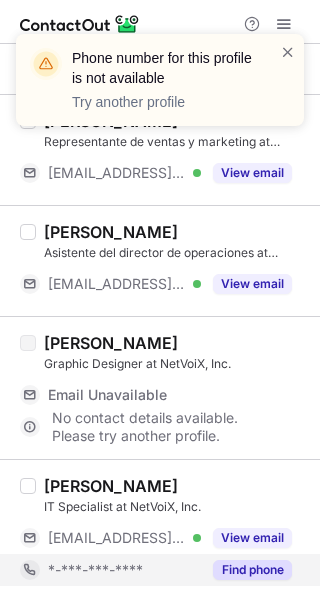 click on "Find phone" at bounding box center [252, 570] 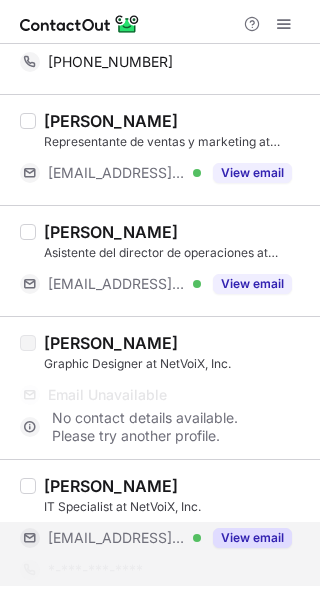 click on "View email" at bounding box center [252, 538] 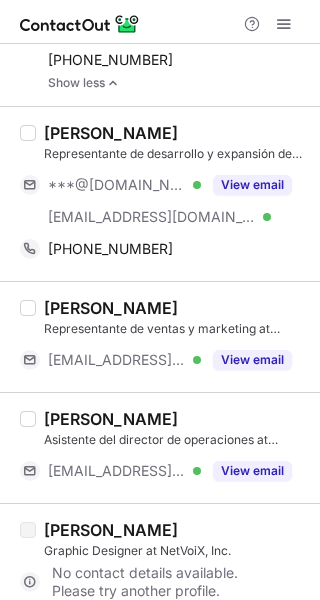 scroll, scrollTop: 223, scrollLeft: 0, axis: vertical 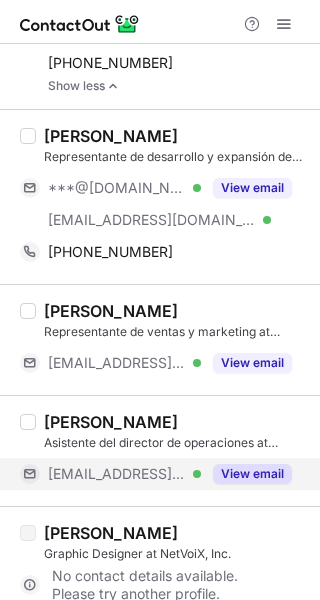 click on "View email" at bounding box center (252, 474) 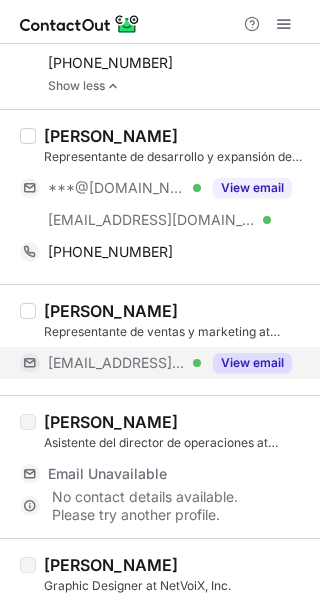 click on "View email" at bounding box center [252, 363] 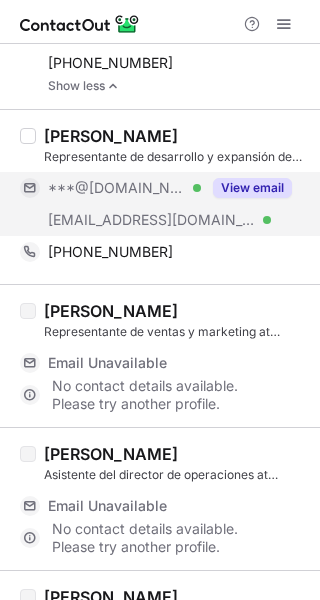 scroll, scrollTop: 207, scrollLeft: 0, axis: vertical 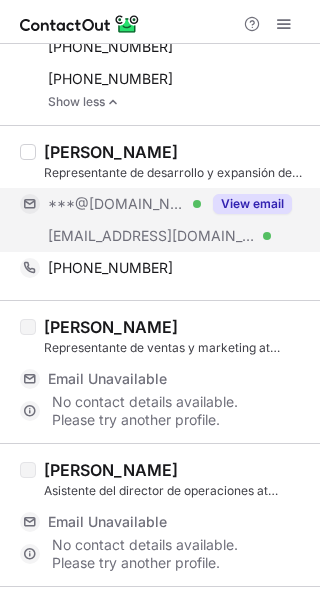 click on "View email" at bounding box center (246, 204) 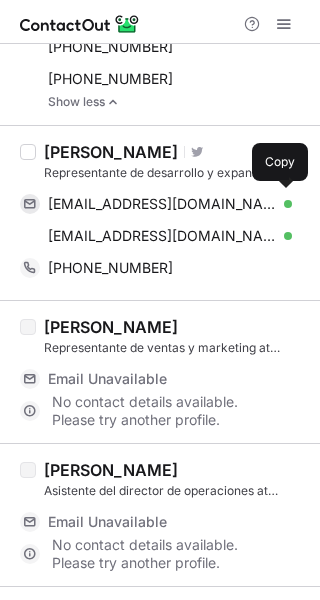 scroll, scrollTop: 0, scrollLeft: 0, axis: both 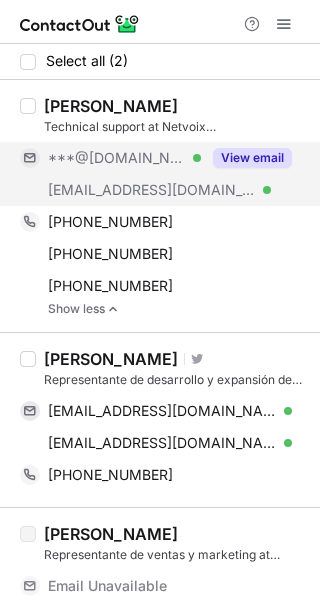 click on "View email" at bounding box center [252, 158] 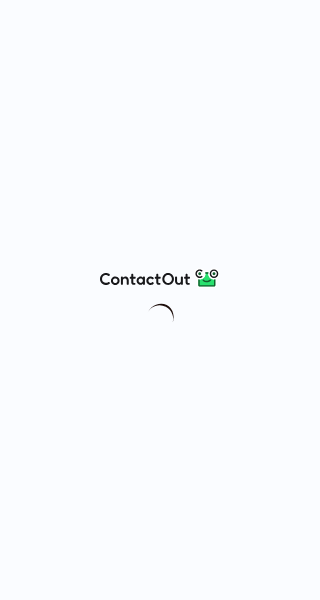 scroll, scrollTop: 0, scrollLeft: 0, axis: both 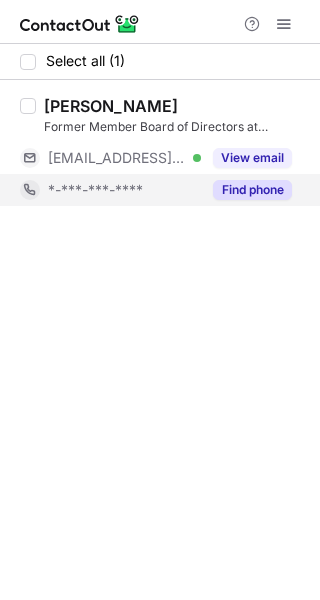 click on "Find phone" at bounding box center [252, 190] 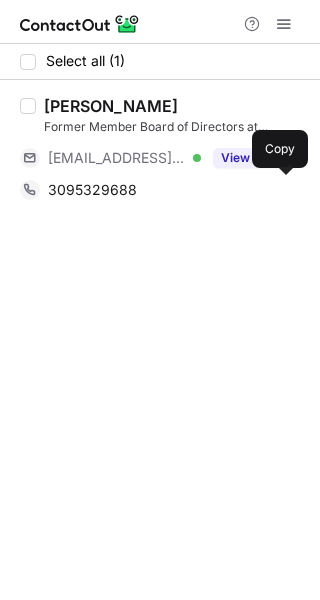 click on "3095329688" at bounding box center (170, 190) 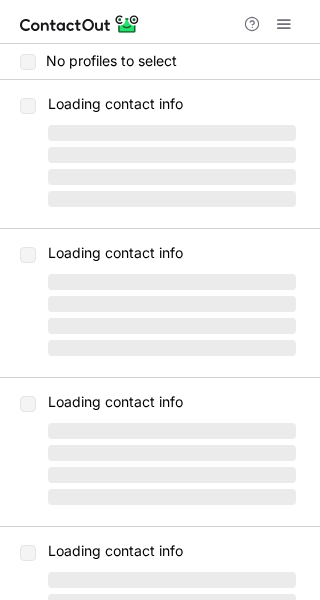 scroll, scrollTop: 0, scrollLeft: 0, axis: both 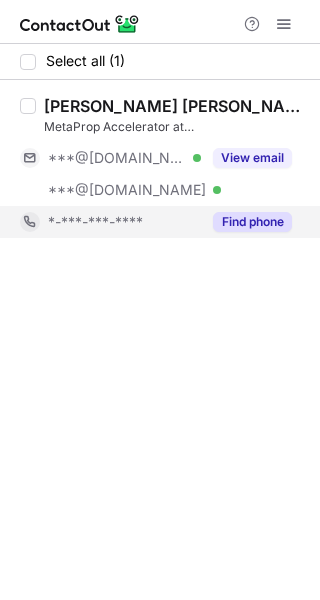 click on "Find phone" at bounding box center [252, 222] 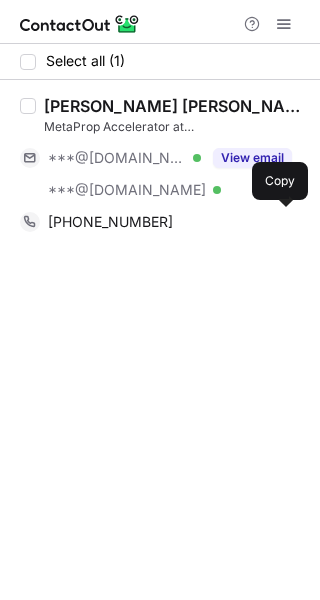 click on "+34627041190" at bounding box center (170, 222) 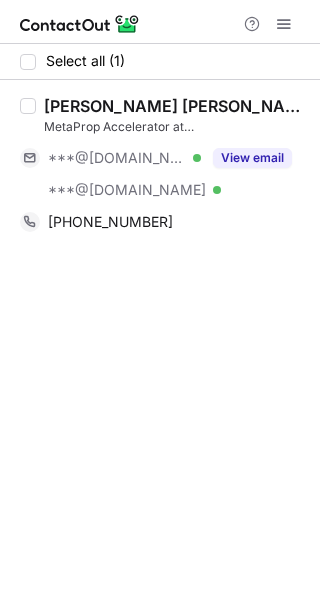 click on "Sergi Jiménez Barbé" at bounding box center [176, 106] 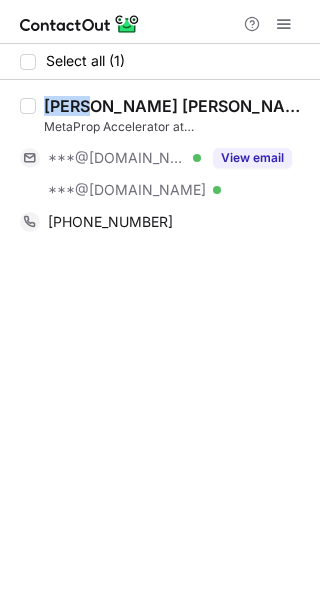 click on "Sergi Jiménez Barbé" at bounding box center (176, 106) 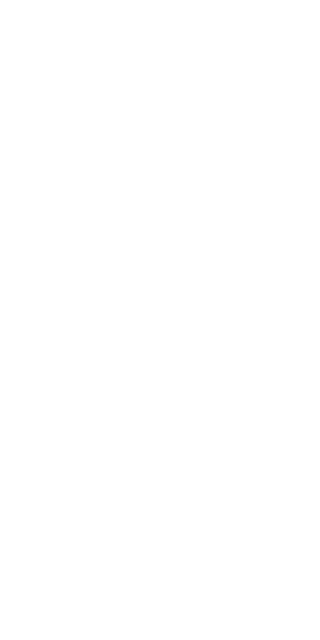 scroll, scrollTop: 0, scrollLeft: 0, axis: both 